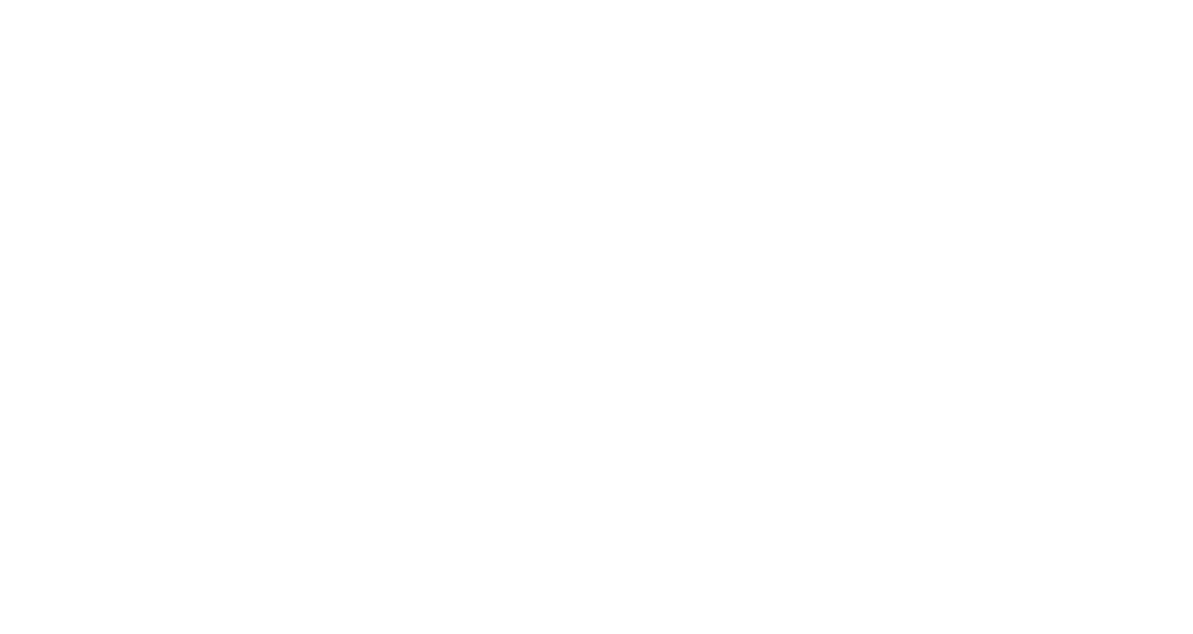 scroll, scrollTop: 0, scrollLeft: 0, axis: both 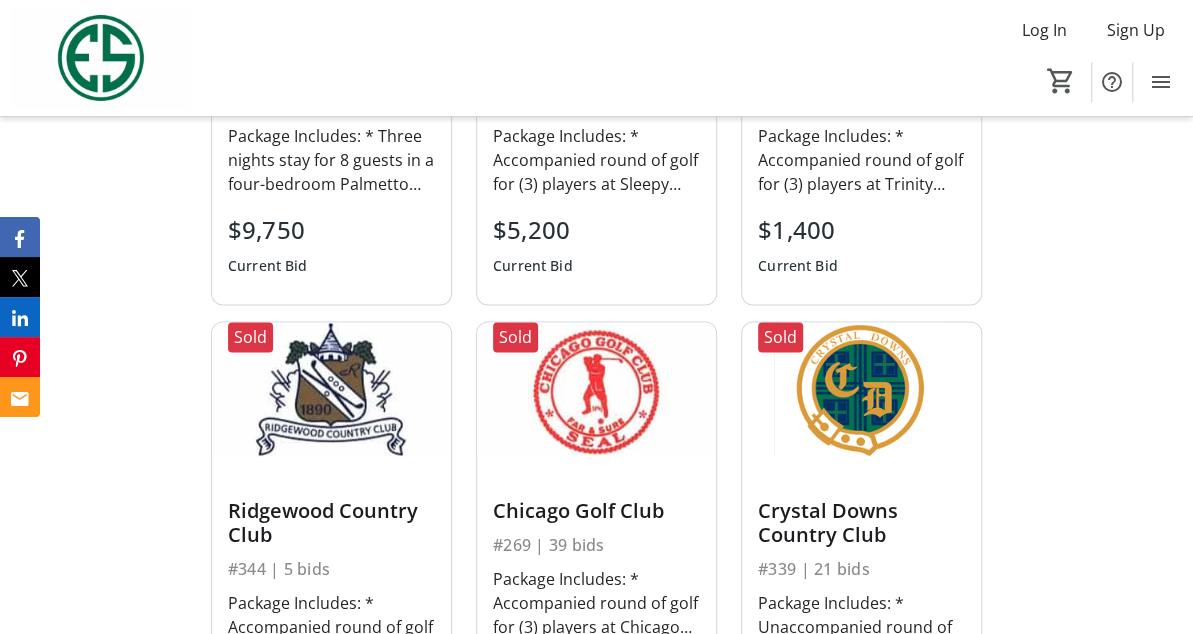 click on "Crystal Downs Country Club    #339 | 21 bids   Package Includes:  * Unaccompanied round of golf for (4) players at Crystal Downs Country Club  * Carts & Forecaddie Learn more about Crystal Downs here [https://www.crystaldowns.org/]. This opportunity is valid from May 1-21, or September 8 - October 31 [YEAR]. Donated by [FIRST] & [FIRST] [LAST]   $7,600  Current Bid" at bounding box center (861, 613) 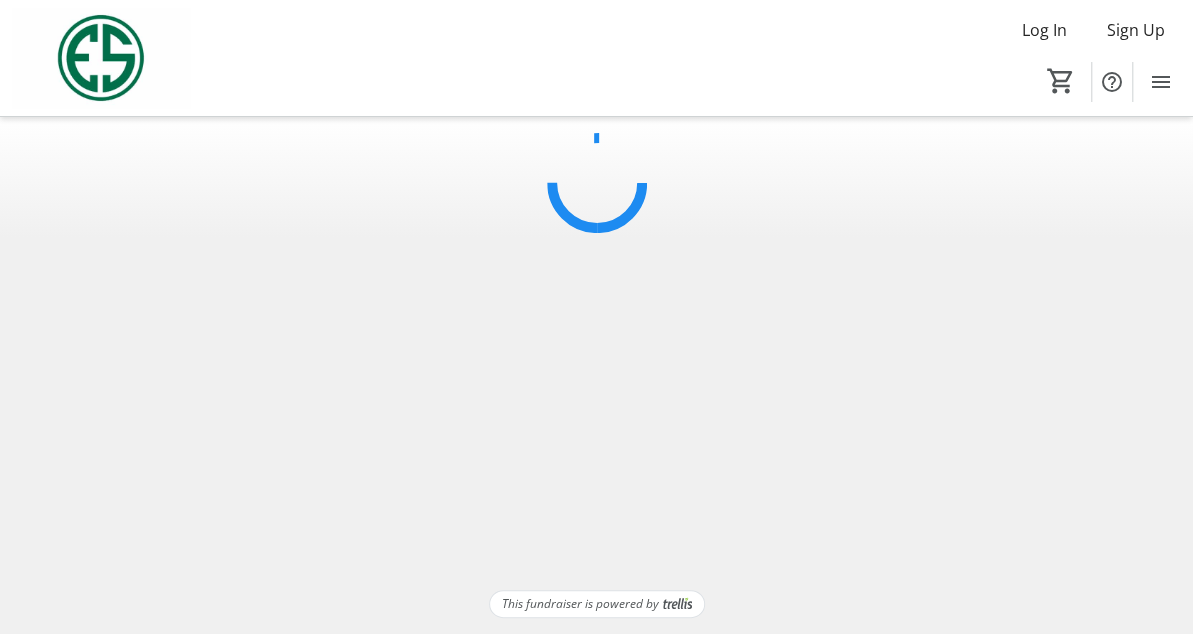 scroll, scrollTop: 0, scrollLeft: 0, axis: both 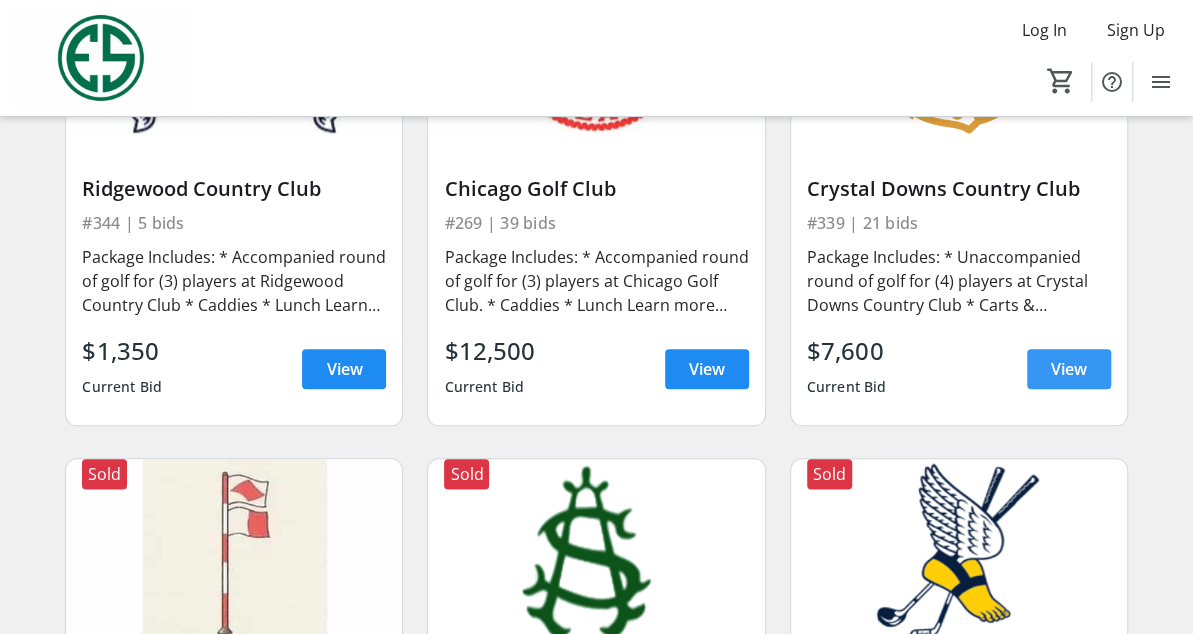 click on "View" at bounding box center [1069, 369] 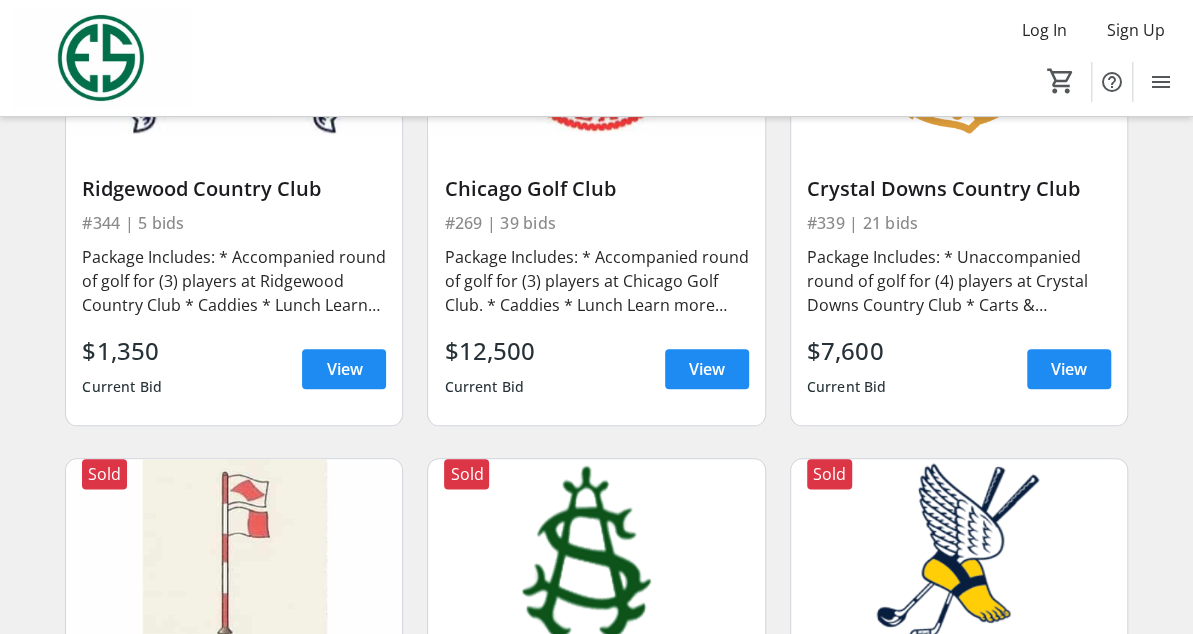 scroll, scrollTop: 0, scrollLeft: 0, axis: both 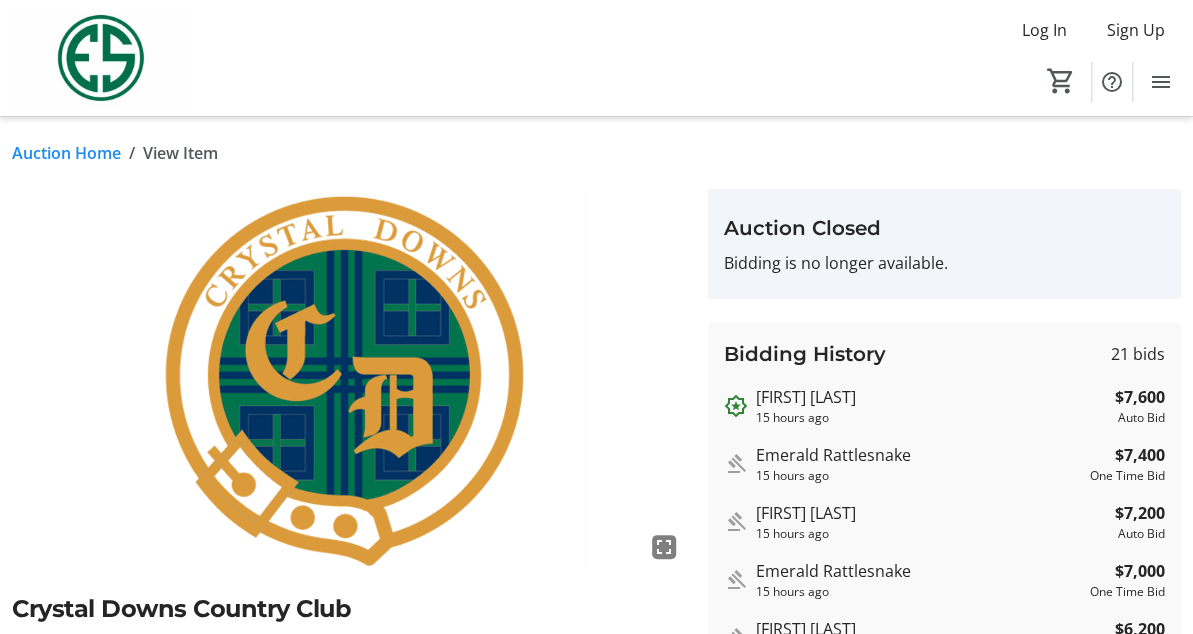 click on "fullscreen Crystal Downs Country Club  #339     Golf   Michigan  Package Includes: Unaccompanied round of golf for (4) players at Crystal Downs Country Club Carts & Forecaddie Learn more about Crystal Downs  here . This opportunity is valid from May 1-21, or September 8 - October 31 [YEAR]. Donated by [FIRST] & [FIRST] [LAST]" 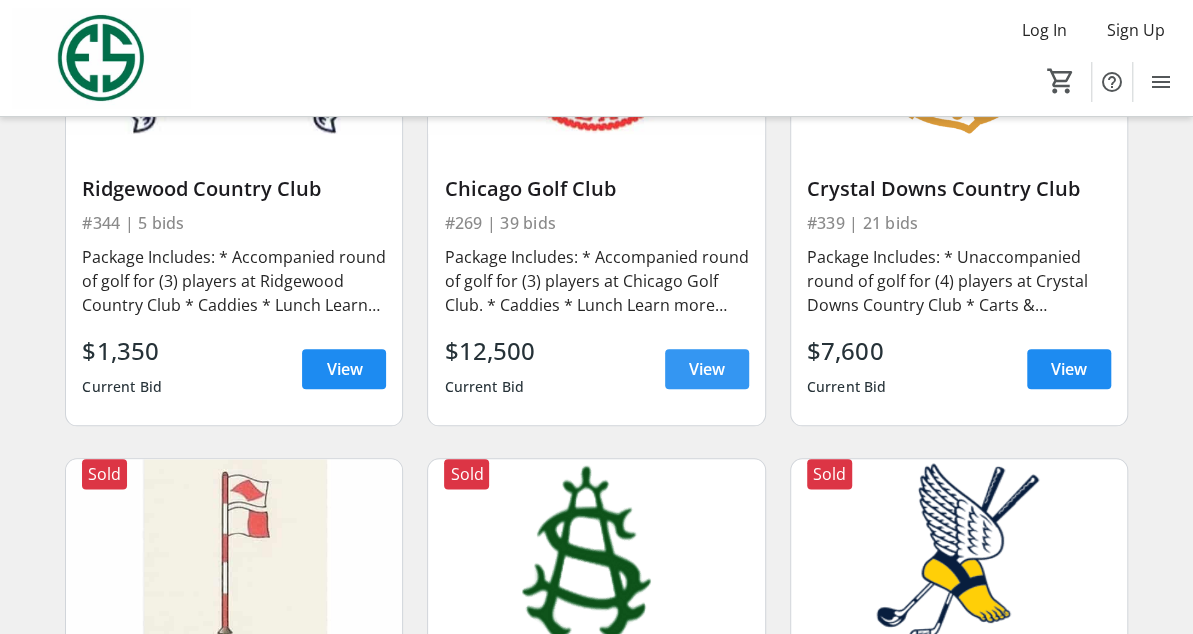 click on "View" at bounding box center (707, 369) 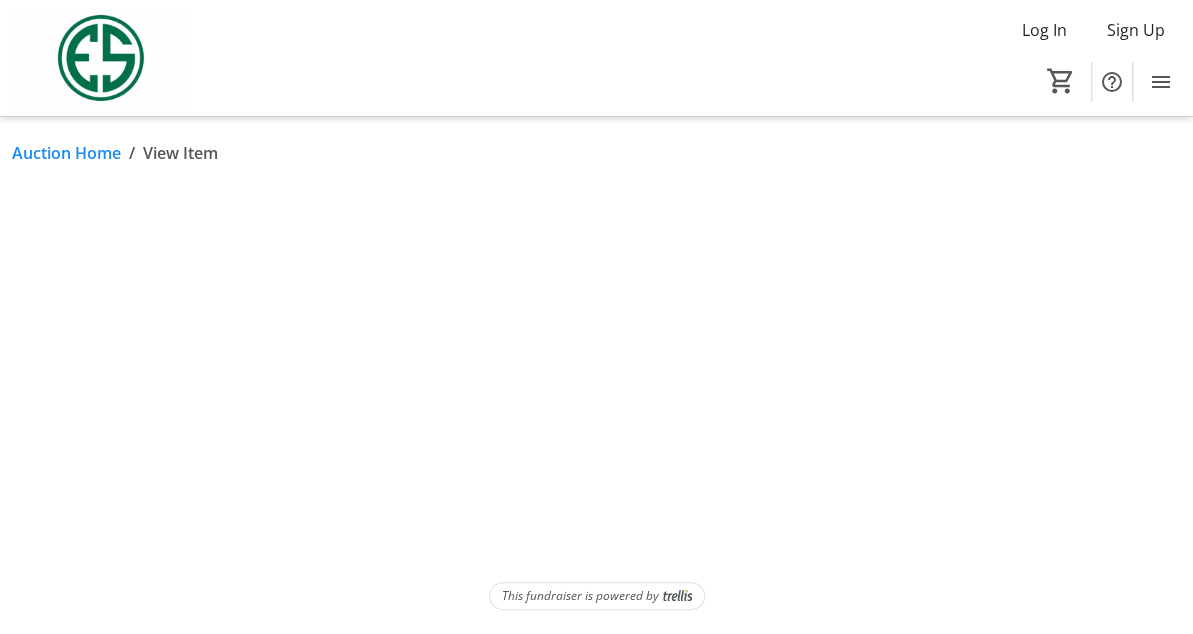 scroll, scrollTop: 0, scrollLeft: 0, axis: both 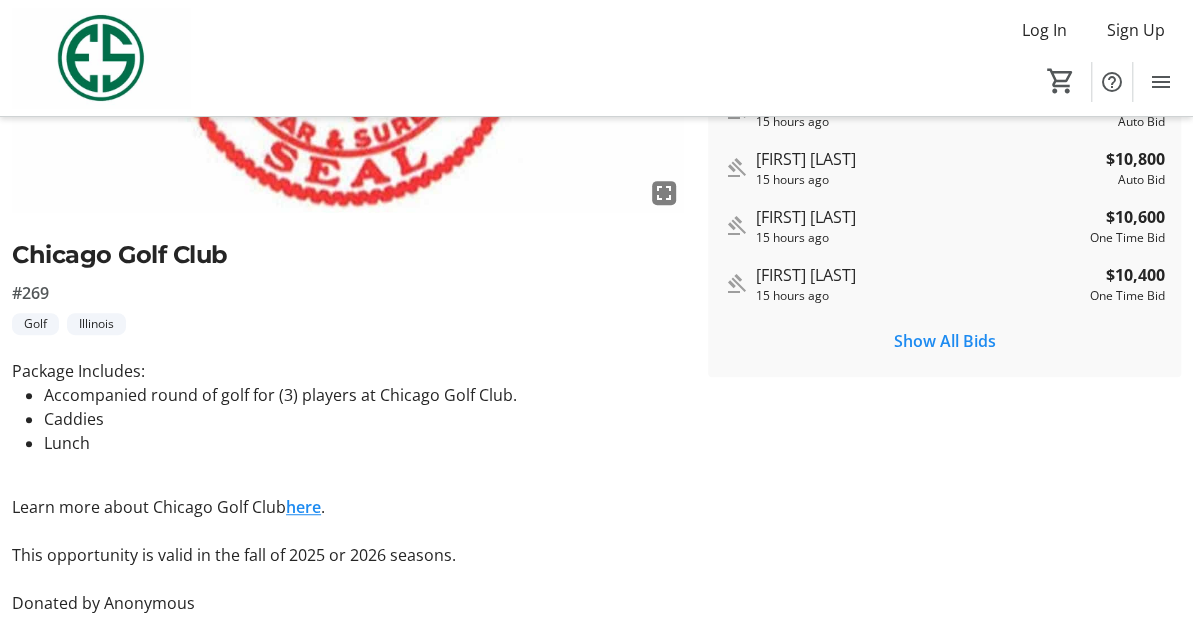 click on "Log In  Sign Up  Home  Bid Now!    Donations  0" 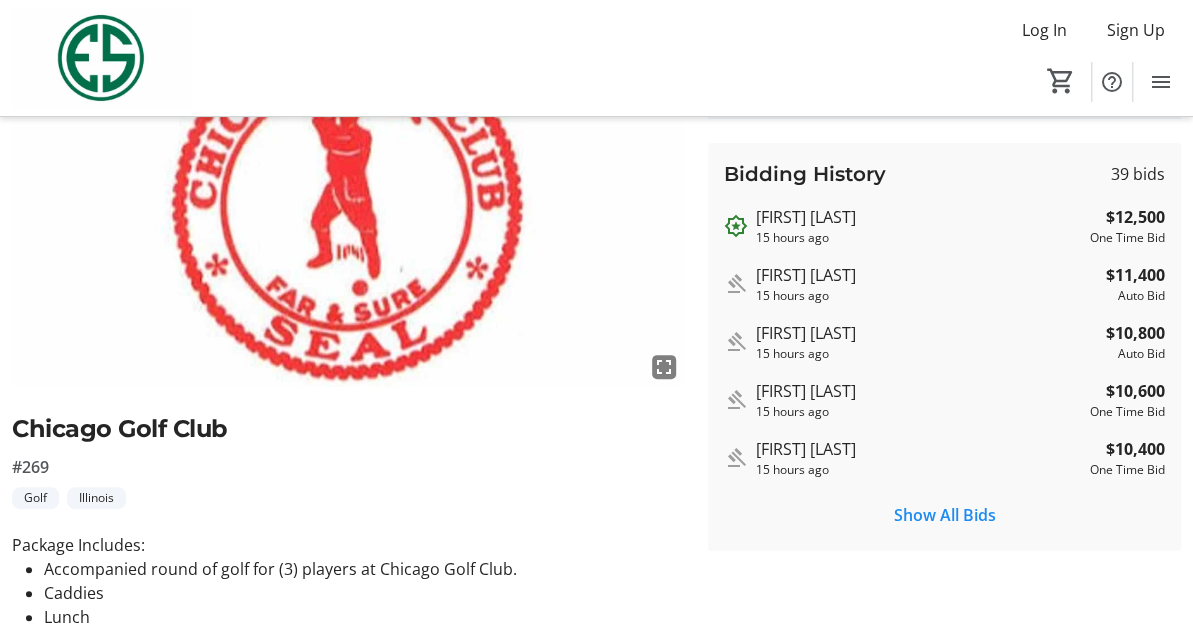 scroll, scrollTop: 74, scrollLeft: 0, axis: vertical 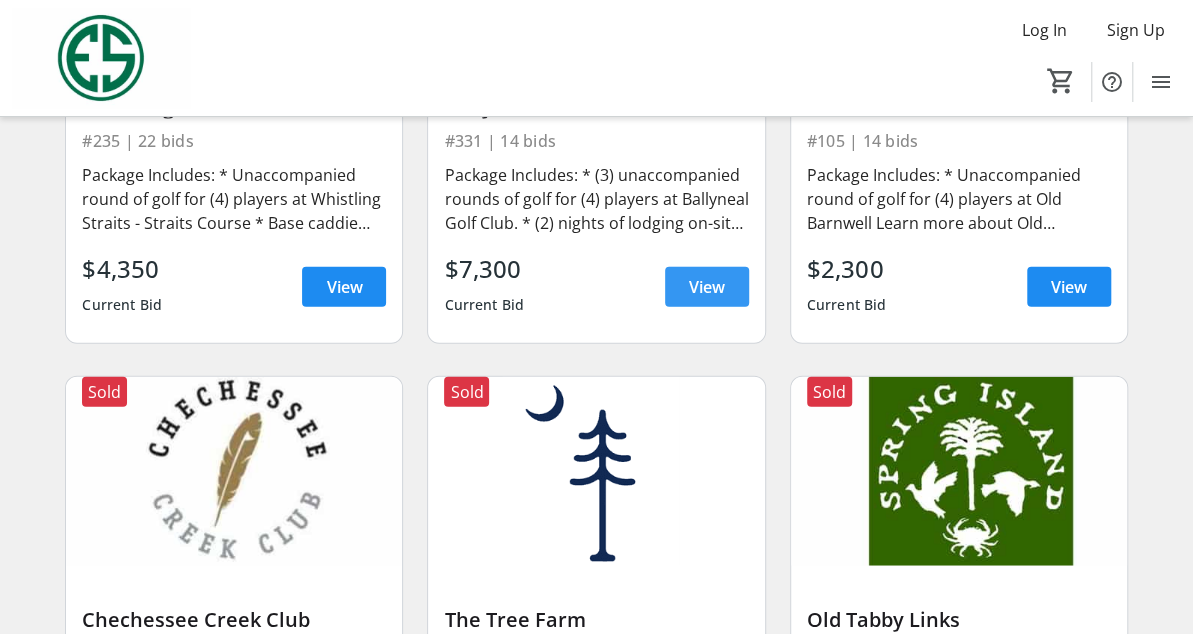 click on "View" at bounding box center (707, 287) 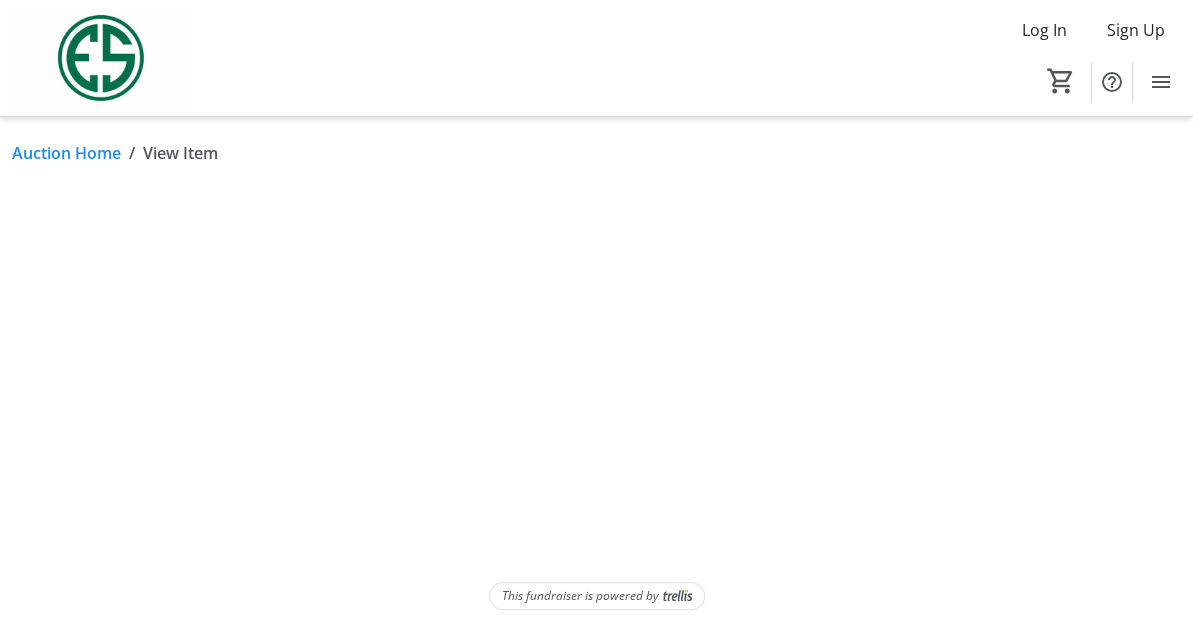 scroll, scrollTop: 0, scrollLeft: 0, axis: both 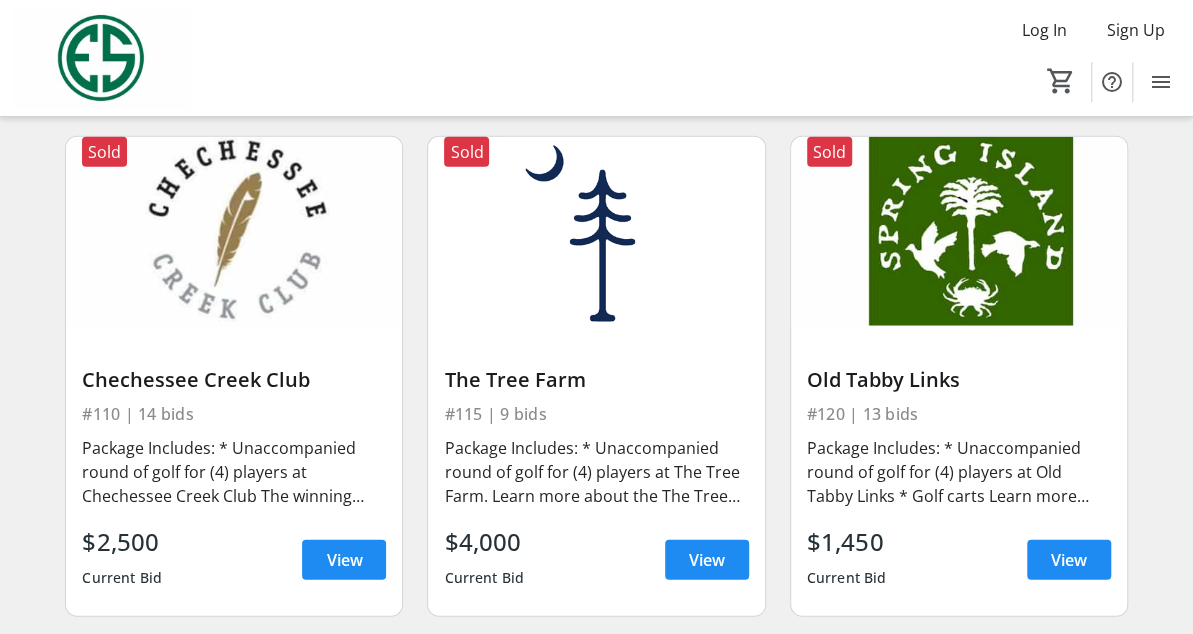 click on "View" at bounding box center [1069, 560] 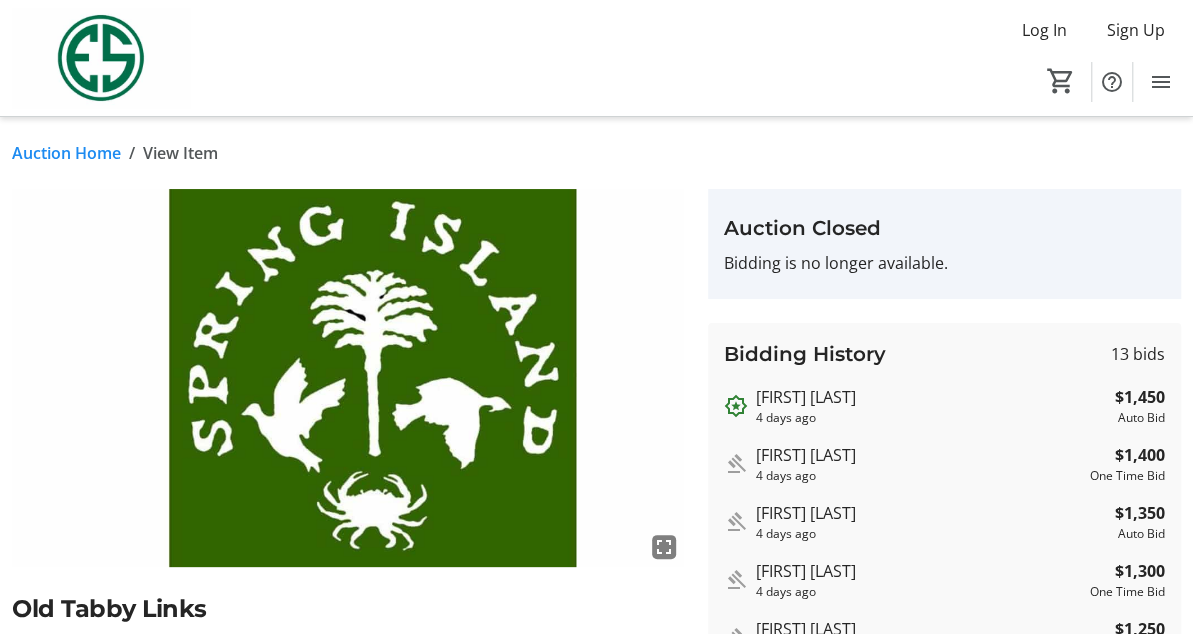 scroll, scrollTop: 330, scrollLeft: 0, axis: vertical 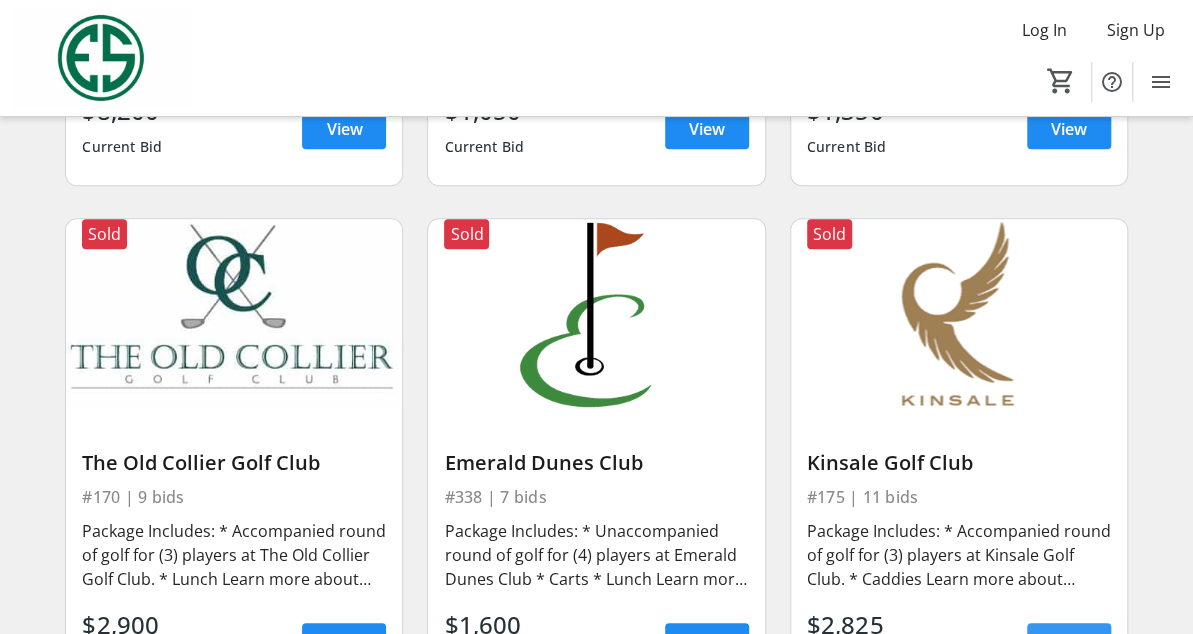 click on "View" at bounding box center [1069, 643] 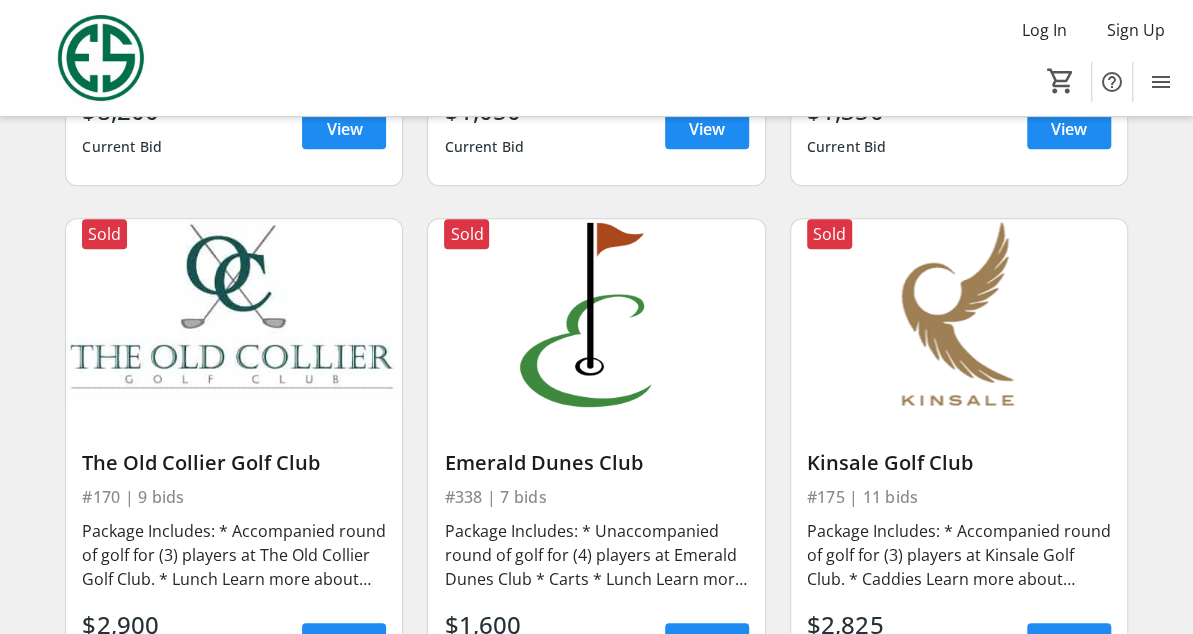 scroll, scrollTop: 0, scrollLeft: 0, axis: both 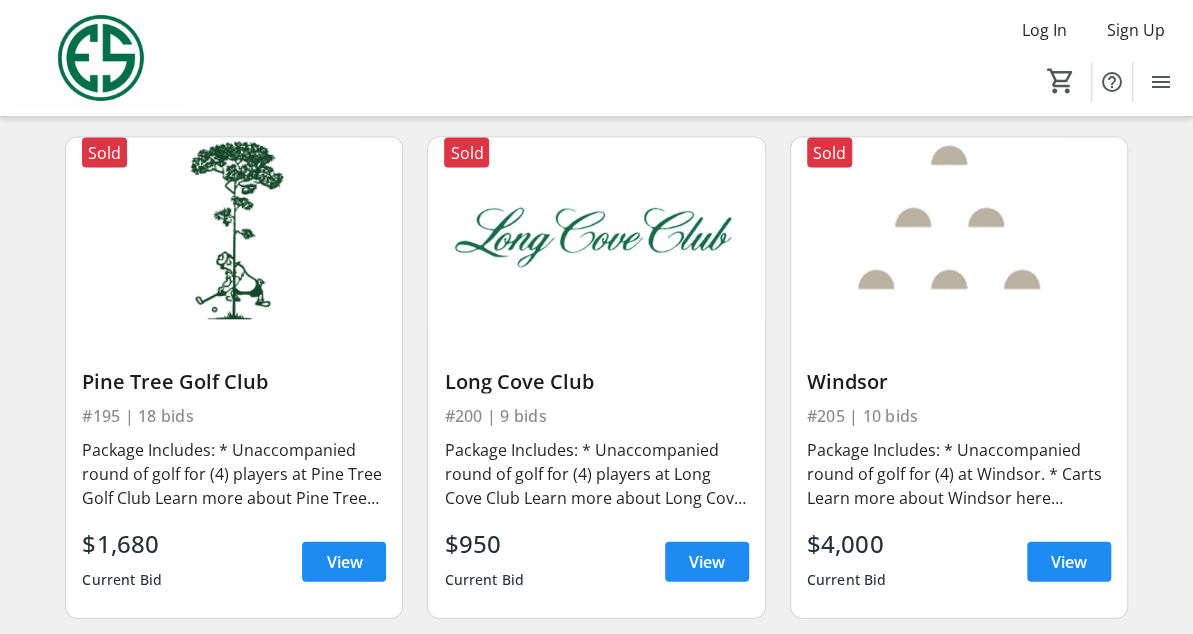 click on "View" at bounding box center [1069, 561] 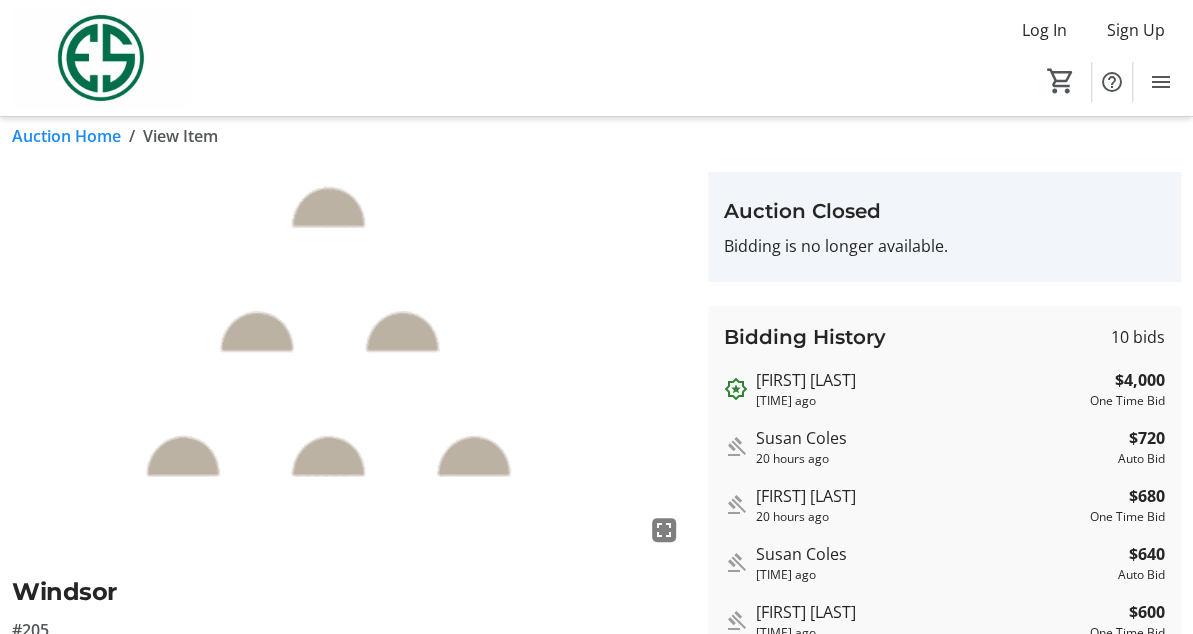 scroll, scrollTop: 12, scrollLeft: 0, axis: vertical 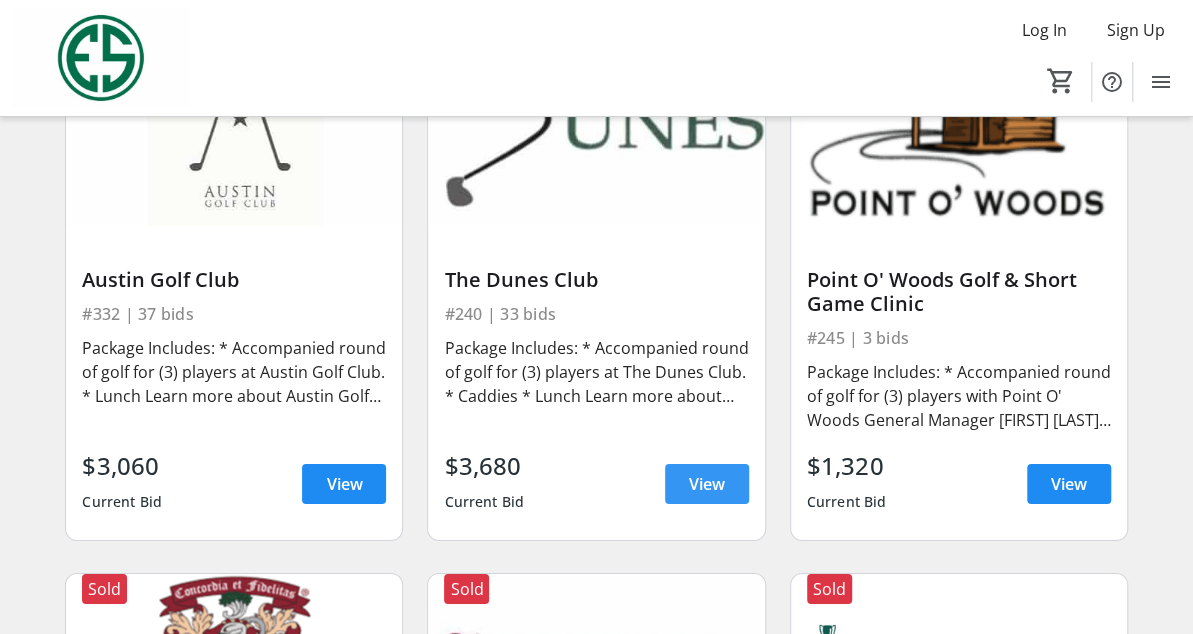 click on "View" at bounding box center (707, 484) 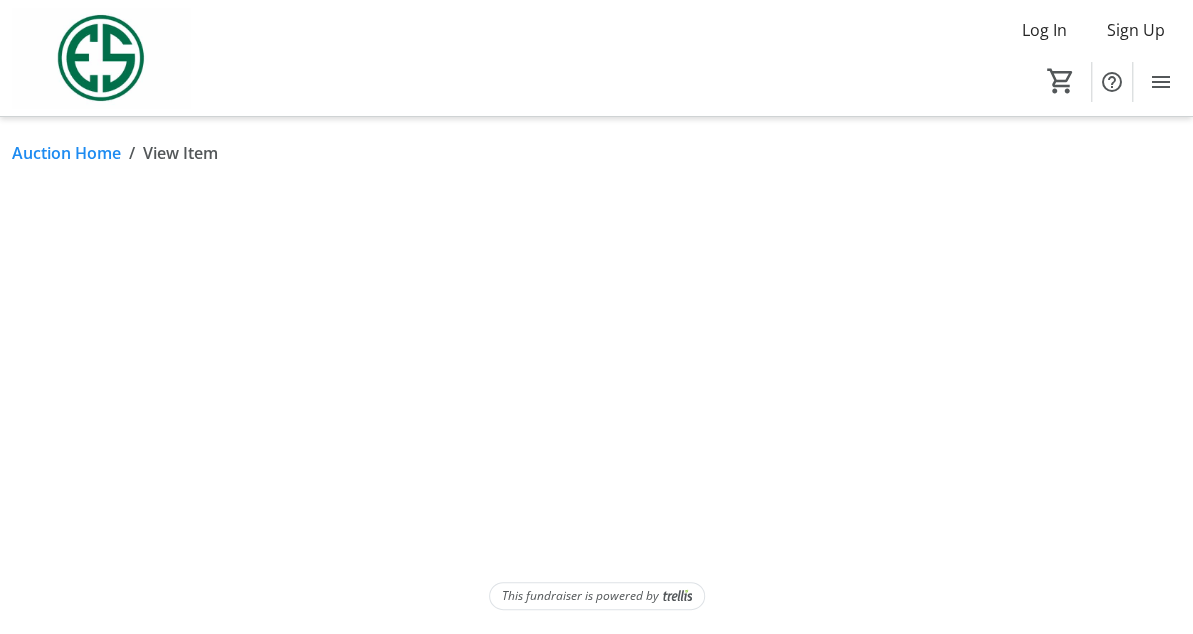 scroll, scrollTop: 0, scrollLeft: 0, axis: both 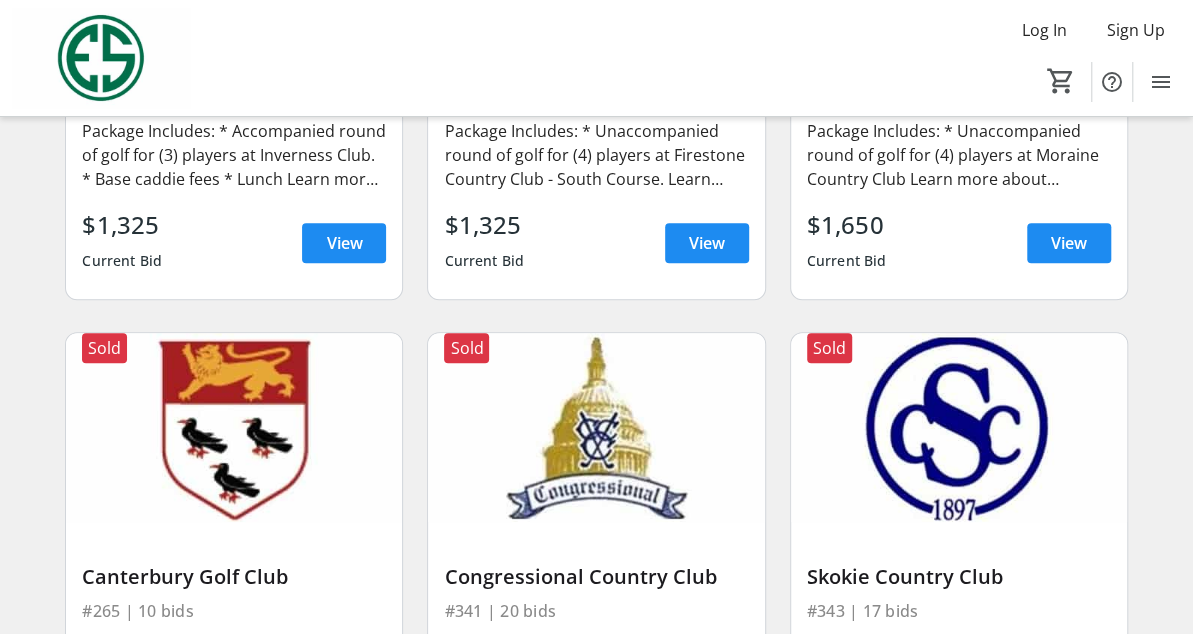 click on "View" at bounding box center [1069, 757] 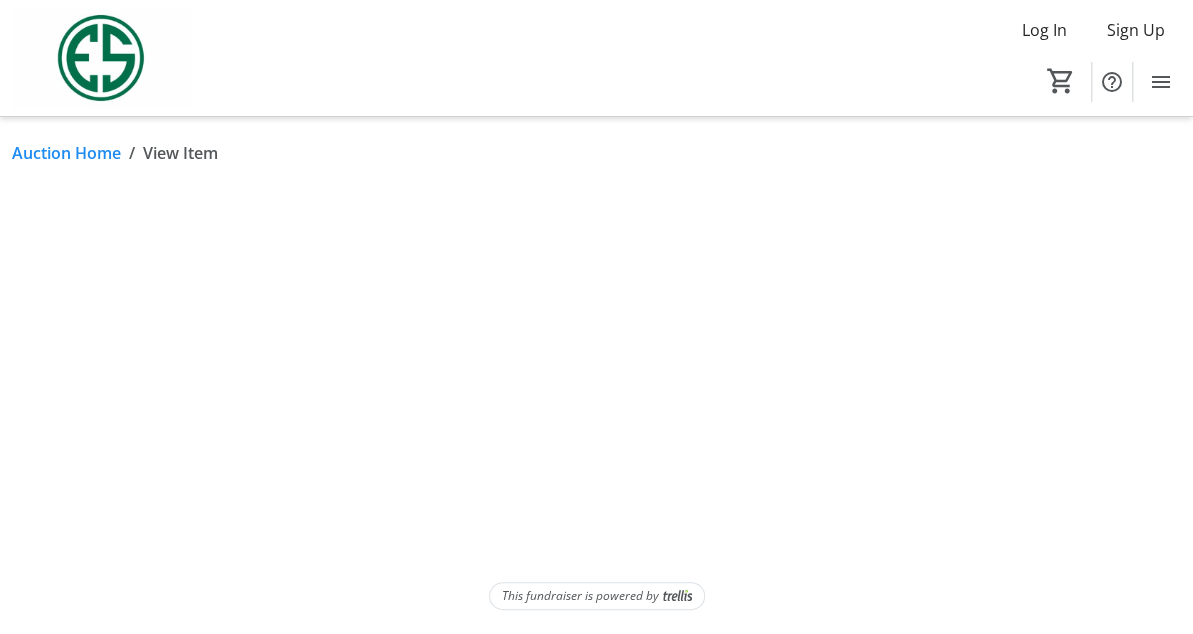 scroll, scrollTop: 0, scrollLeft: 0, axis: both 